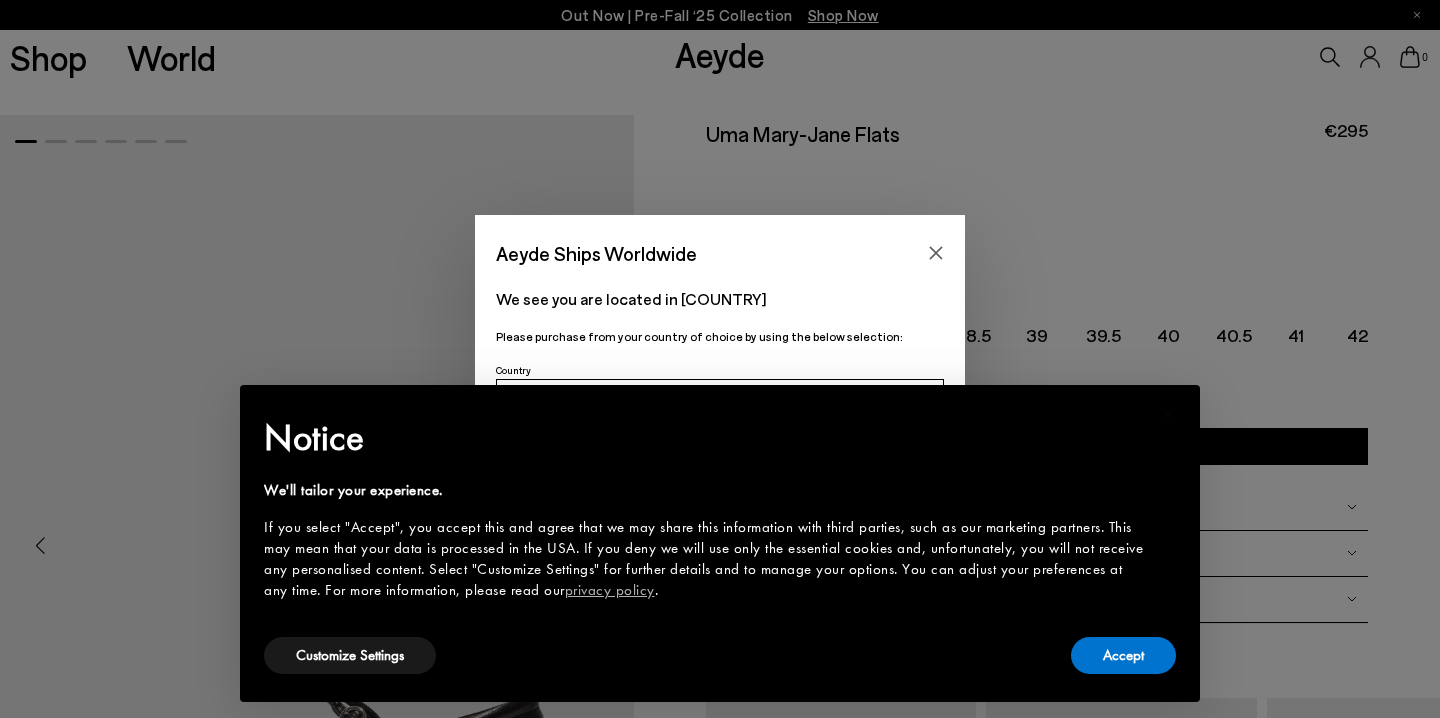 scroll, scrollTop: 0, scrollLeft: 0, axis: both 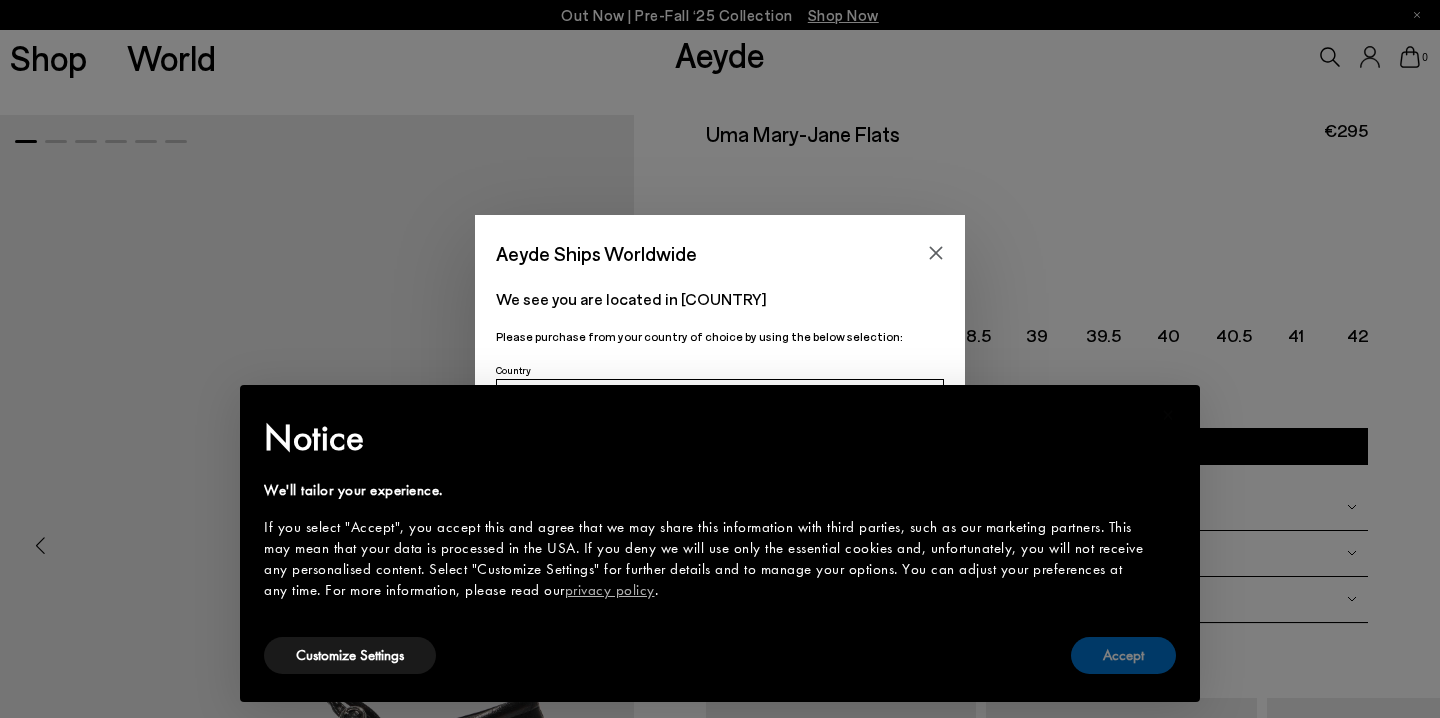 click on "Accept" at bounding box center (1123, 655) 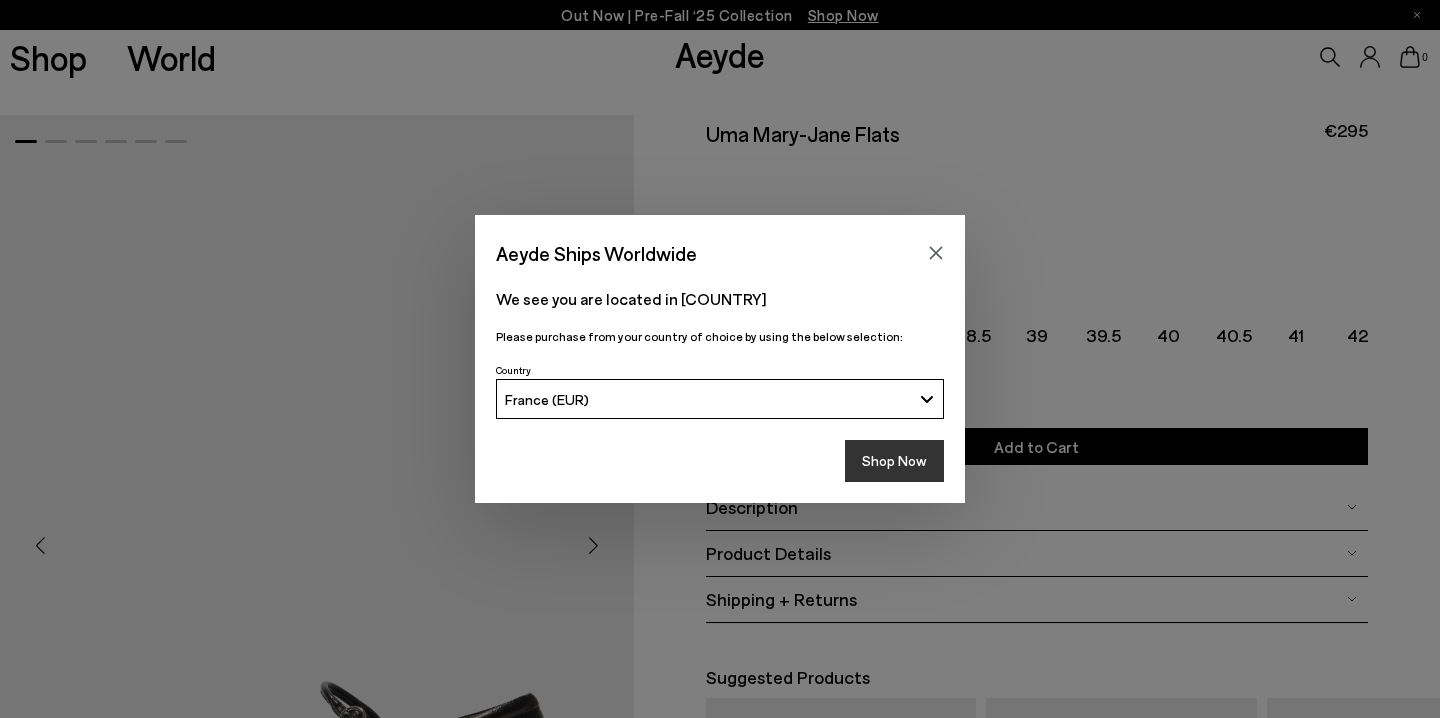 click on "Shop Now" at bounding box center (894, 461) 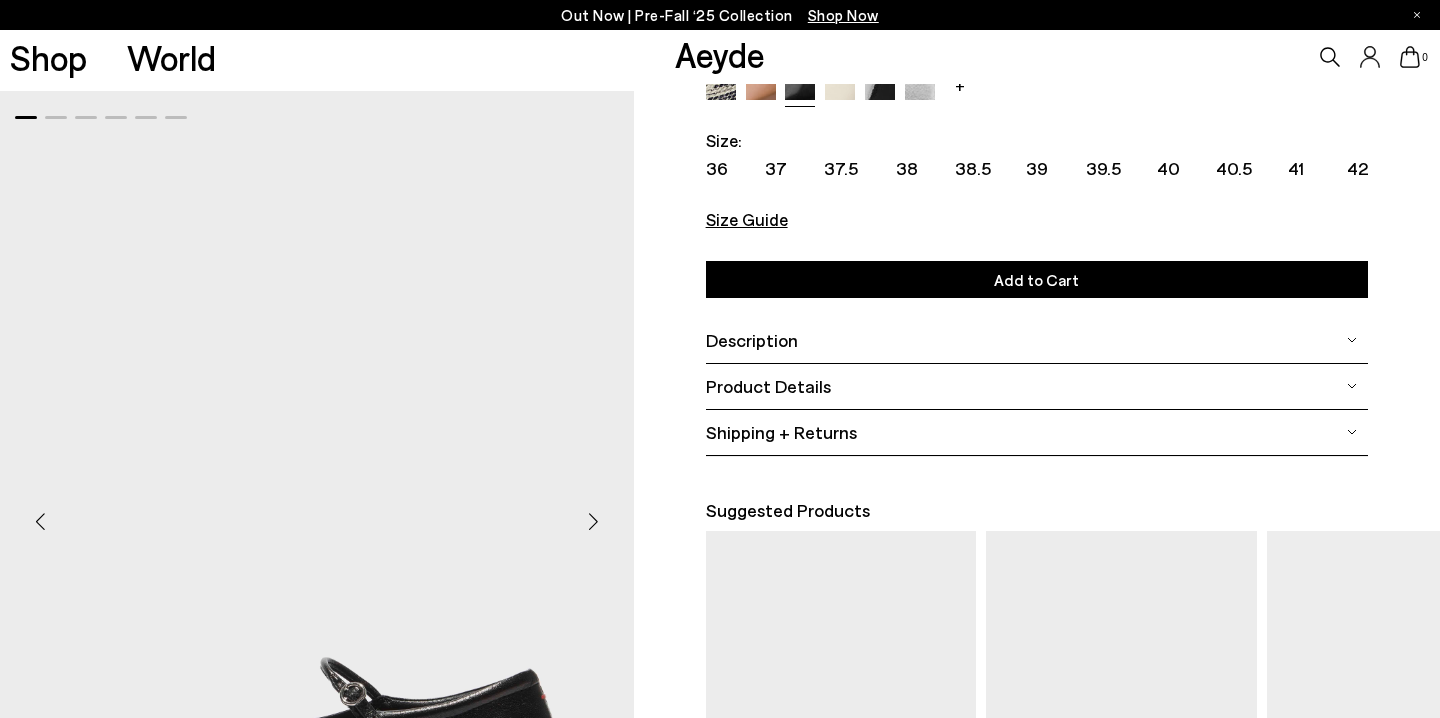 scroll, scrollTop: 178, scrollLeft: 0, axis: vertical 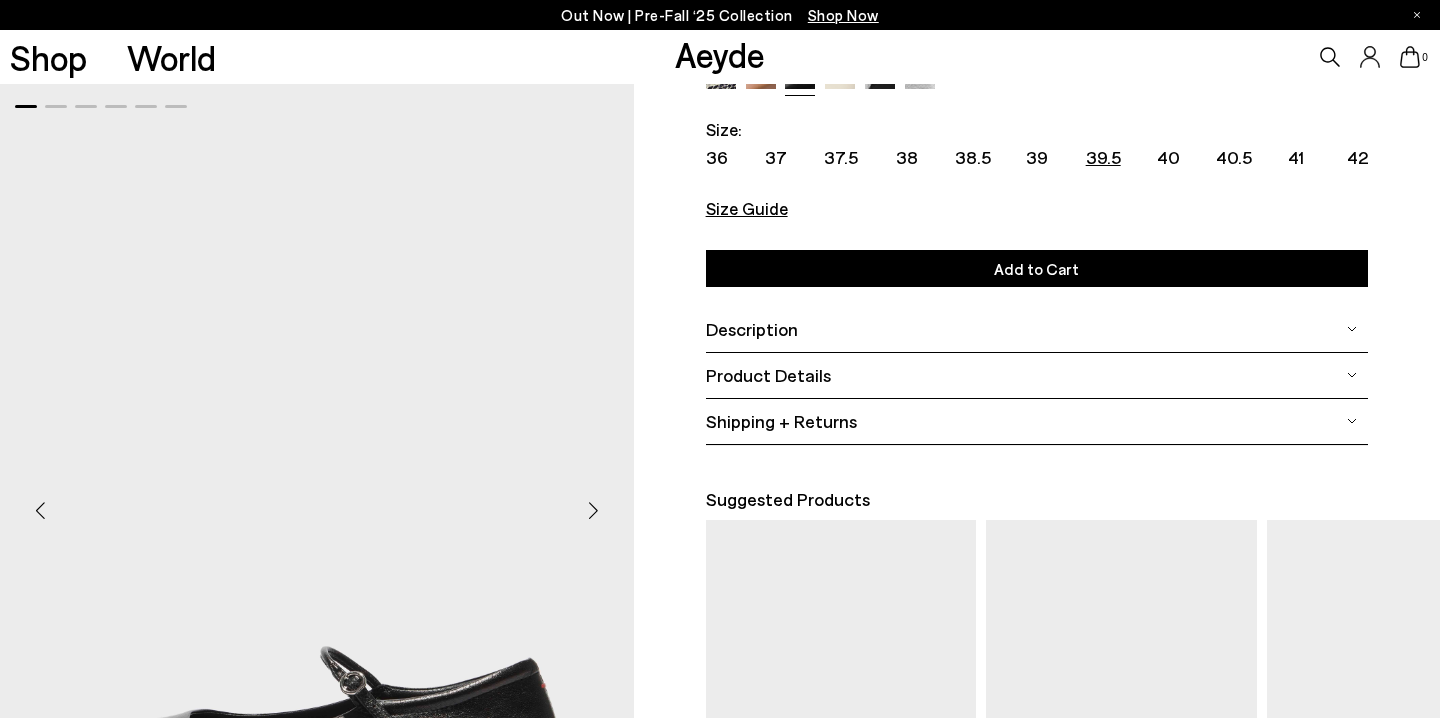 click on "39.5" at bounding box center [1103, 157] 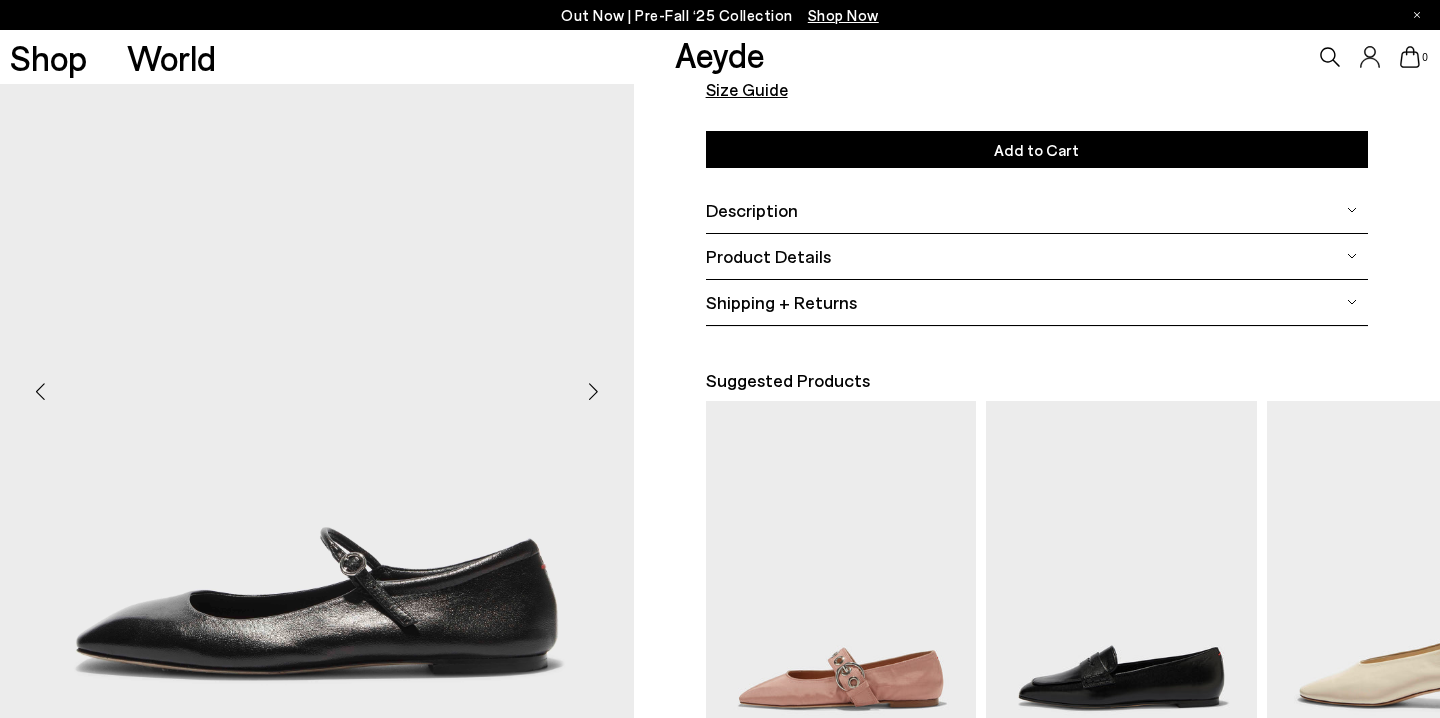 scroll, scrollTop: 295, scrollLeft: 0, axis: vertical 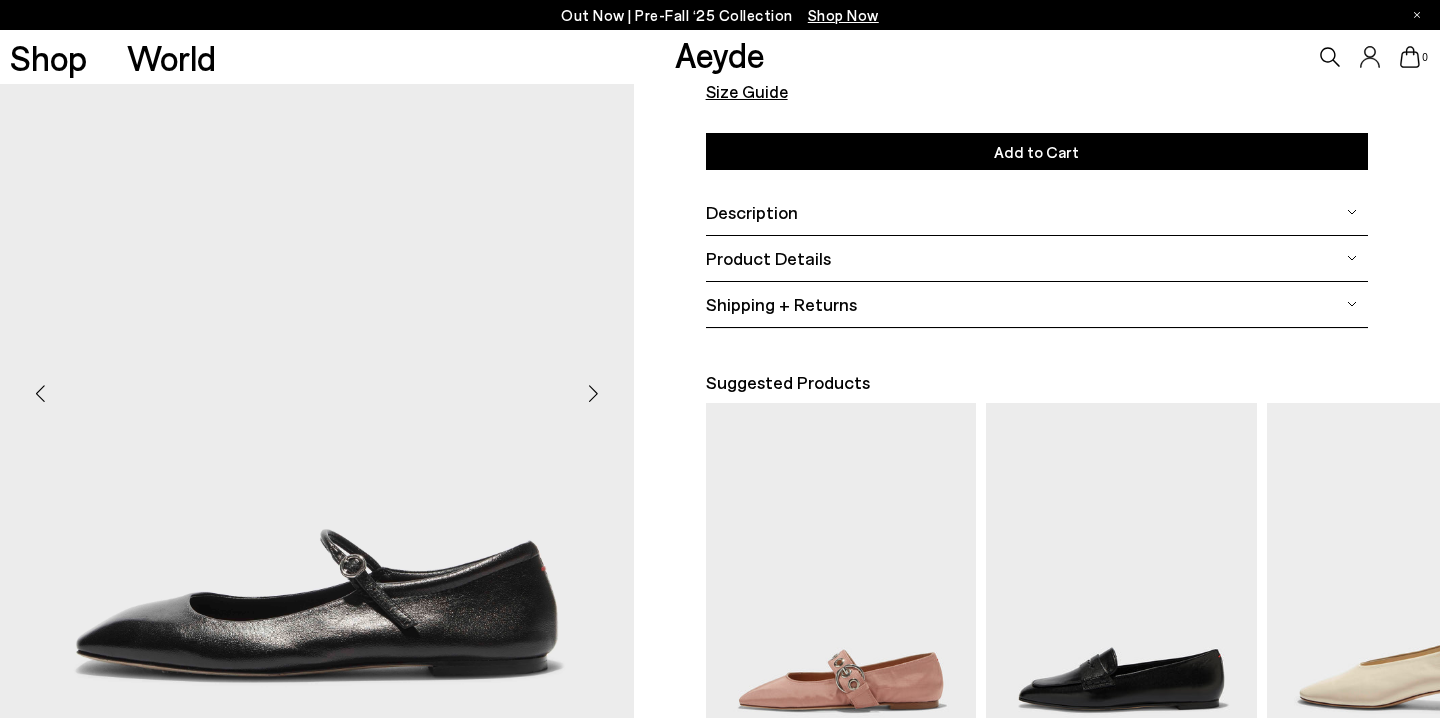 click at bounding box center [594, 394] 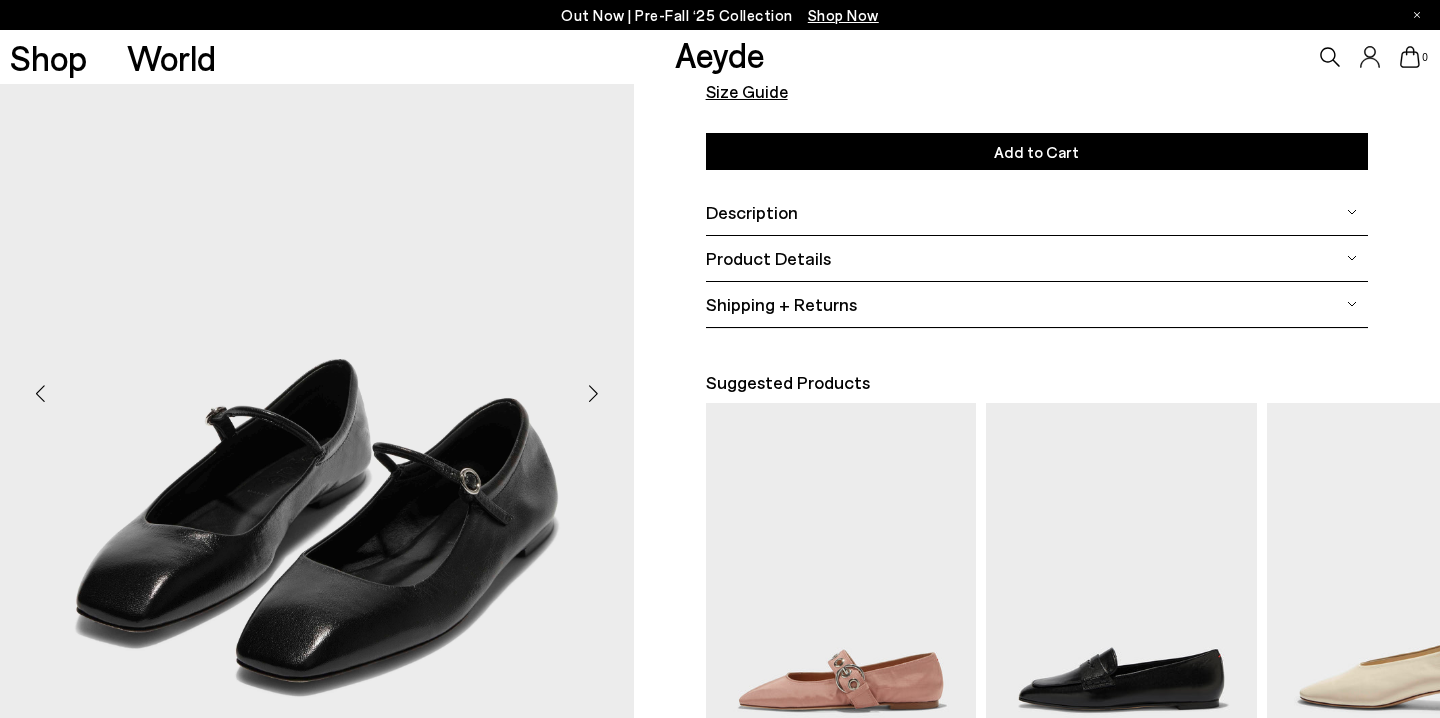 click at bounding box center (594, 394) 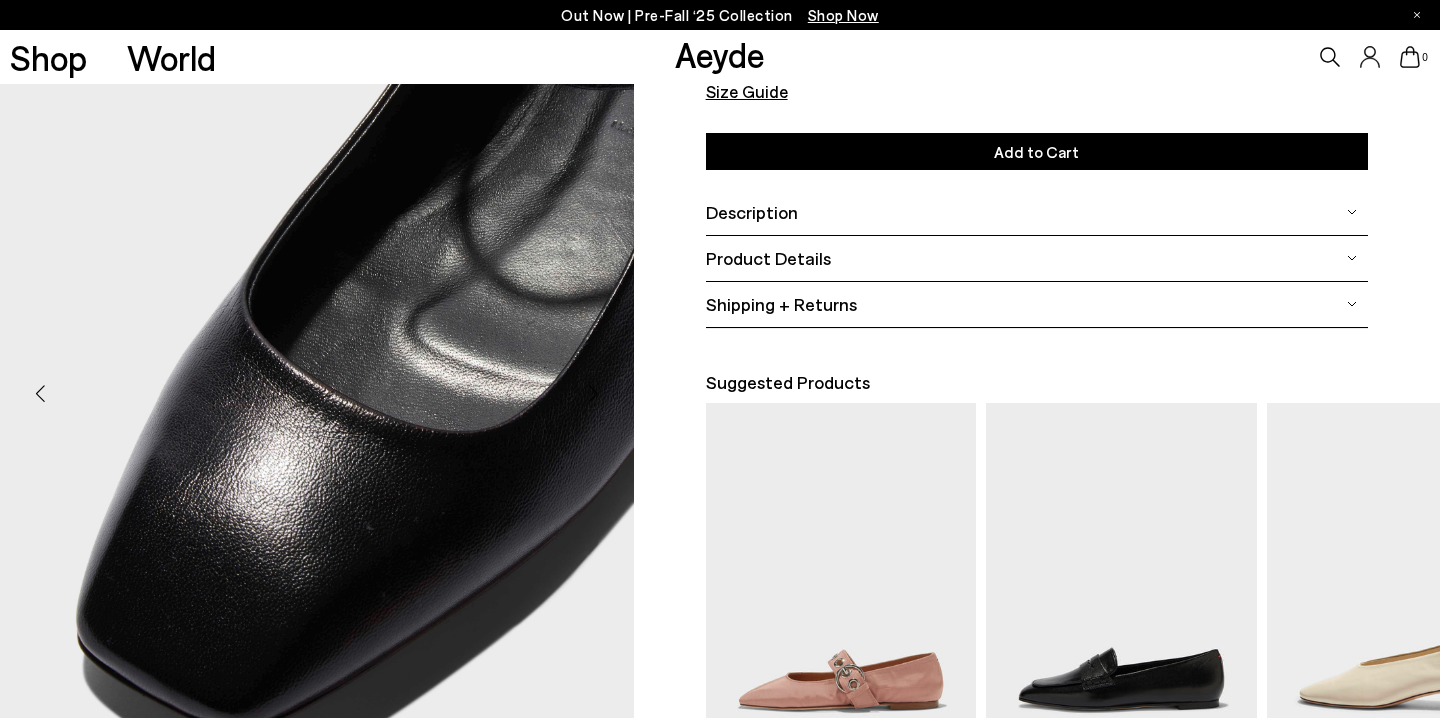 click at bounding box center (594, 394) 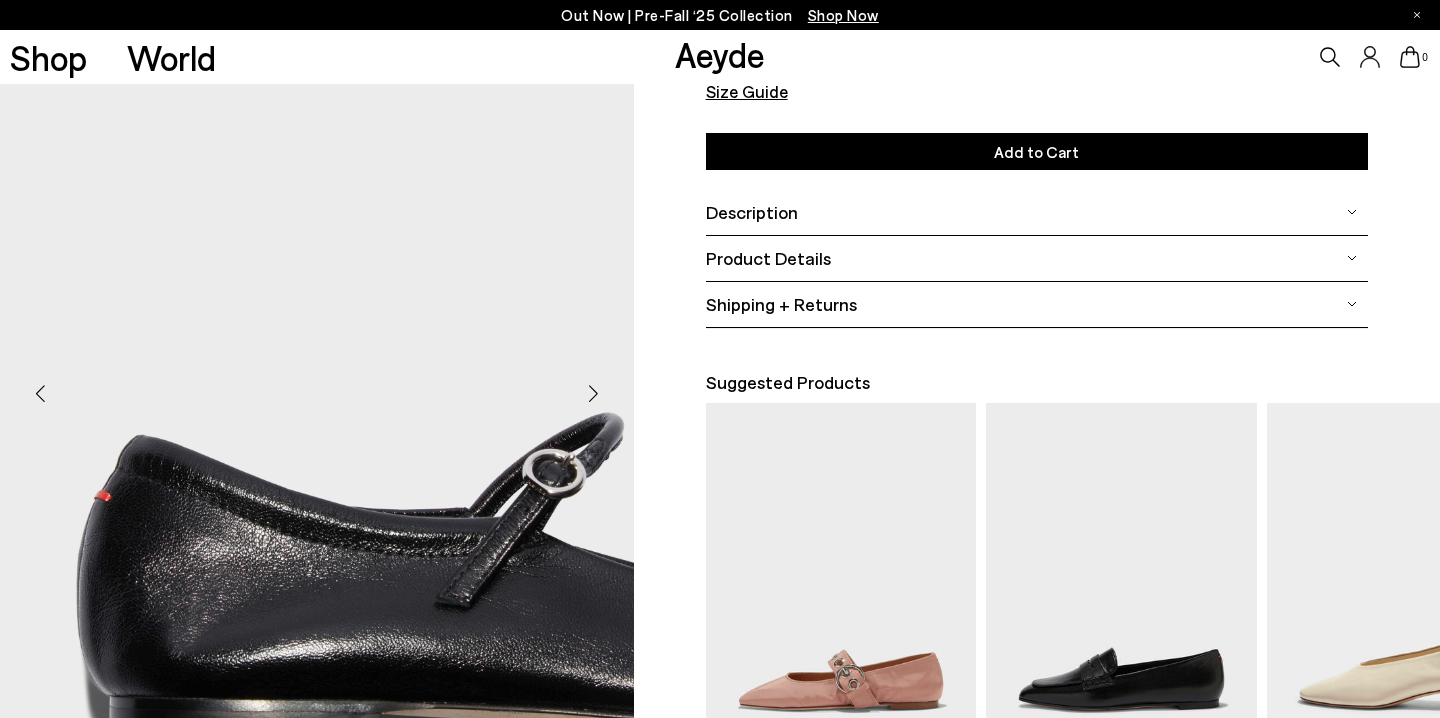 click at bounding box center [594, 394] 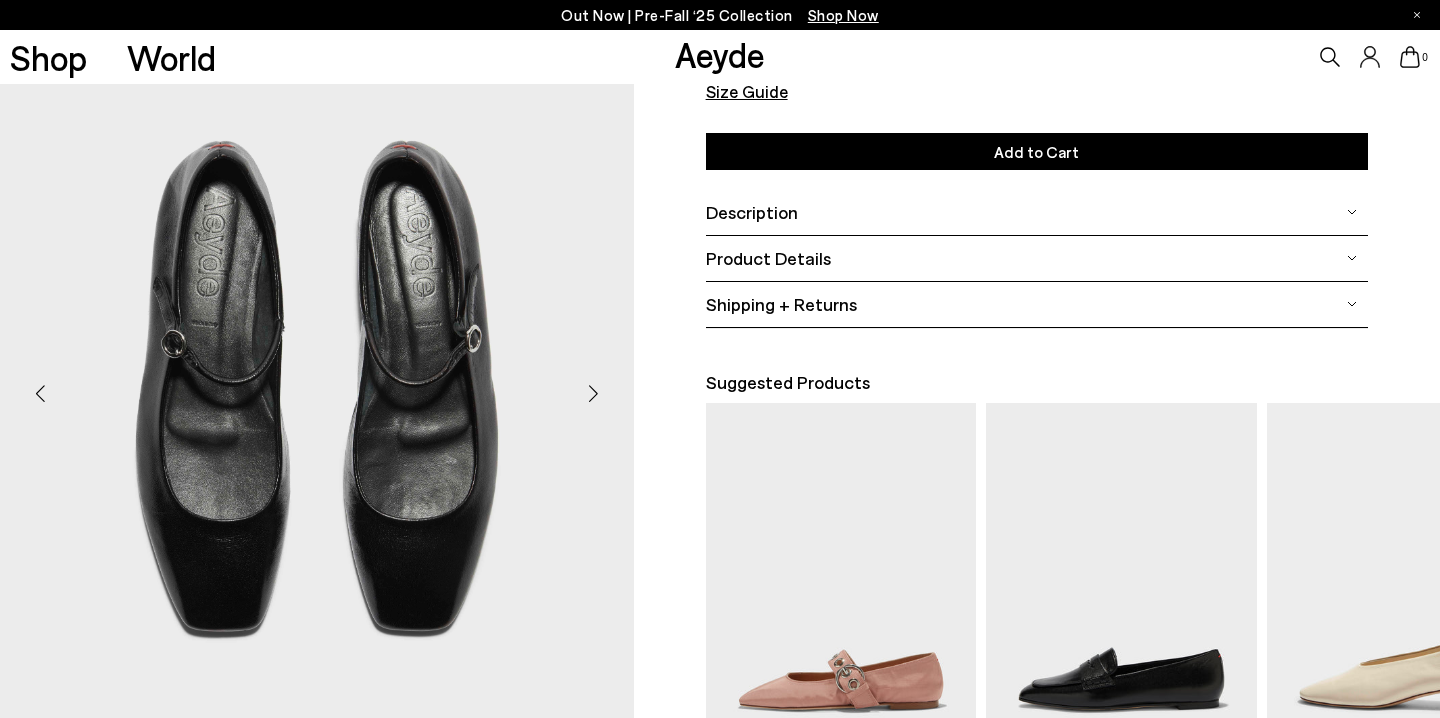 click at bounding box center [594, 394] 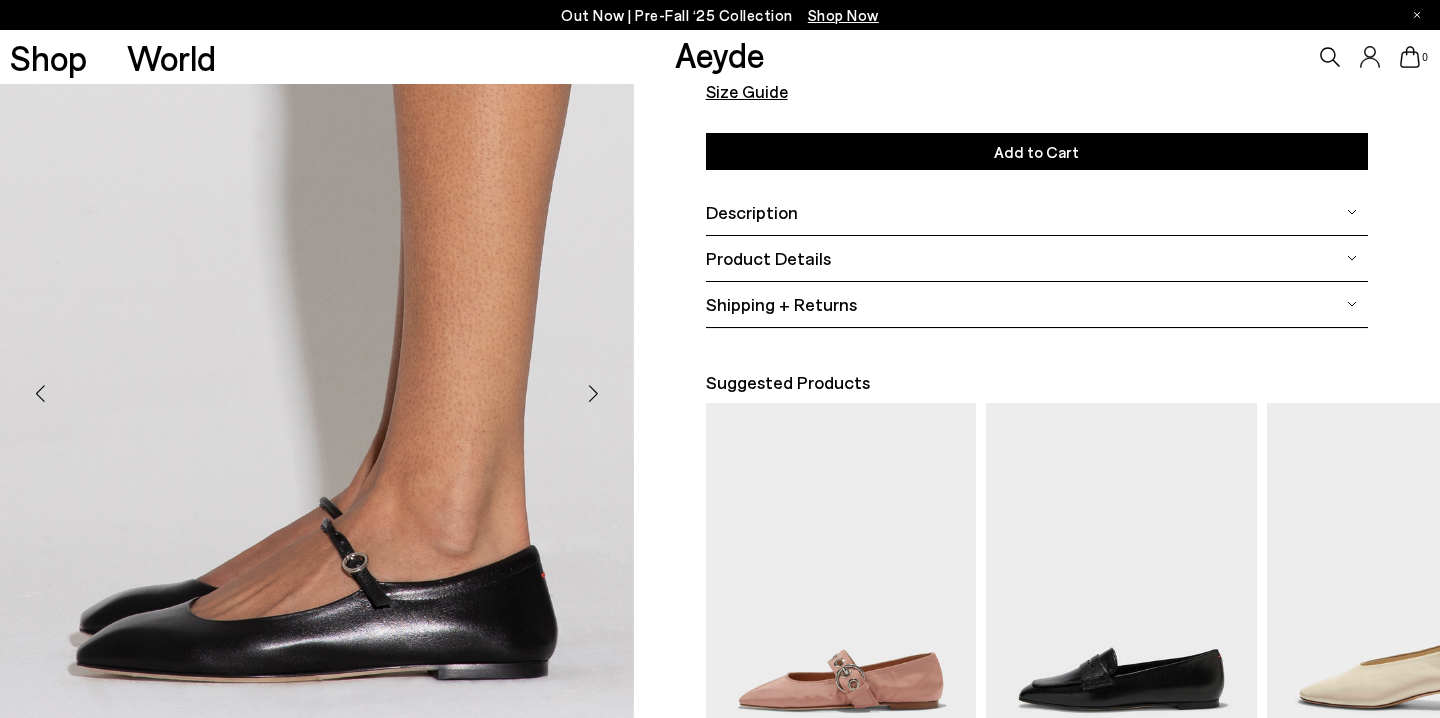 click at bounding box center (594, 394) 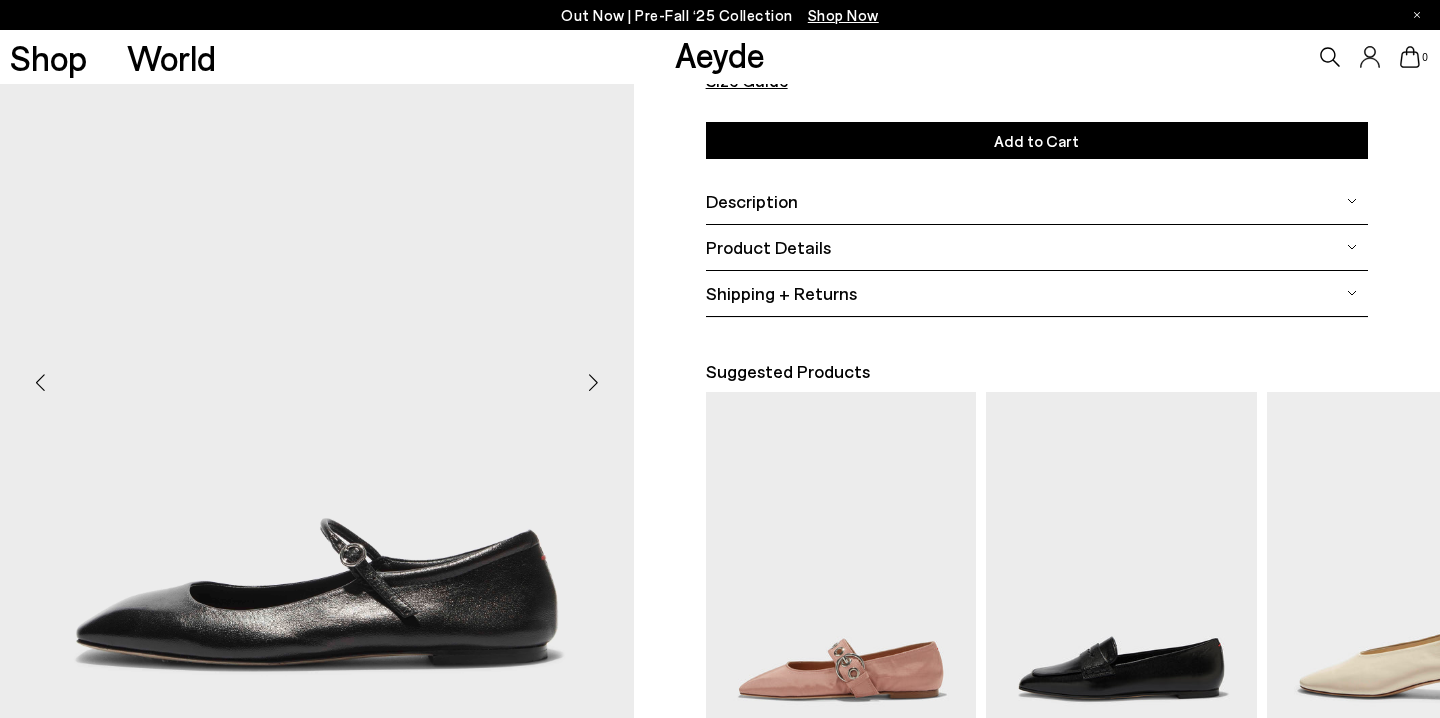scroll, scrollTop: 0, scrollLeft: 0, axis: both 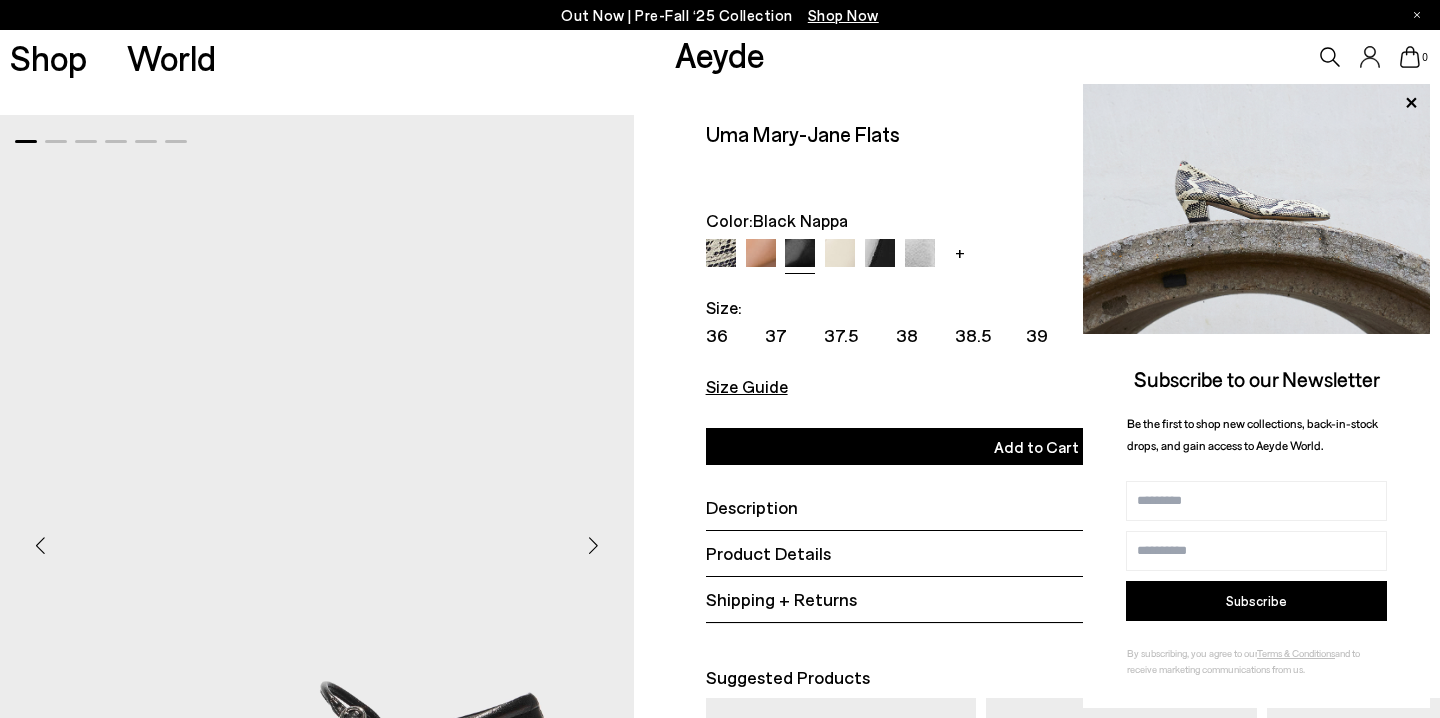 click at bounding box center (840, 254) 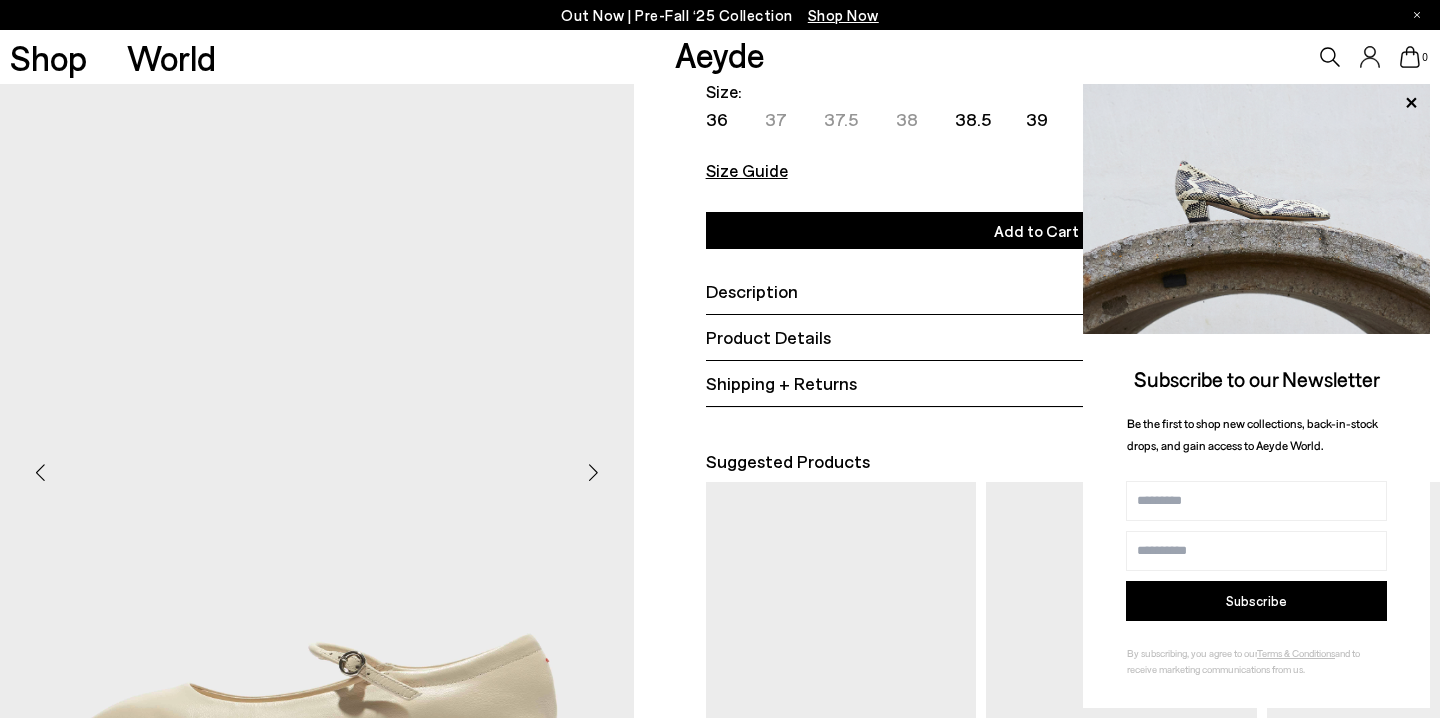 scroll, scrollTop: 37, scrollLeft: 0, axis: vertical 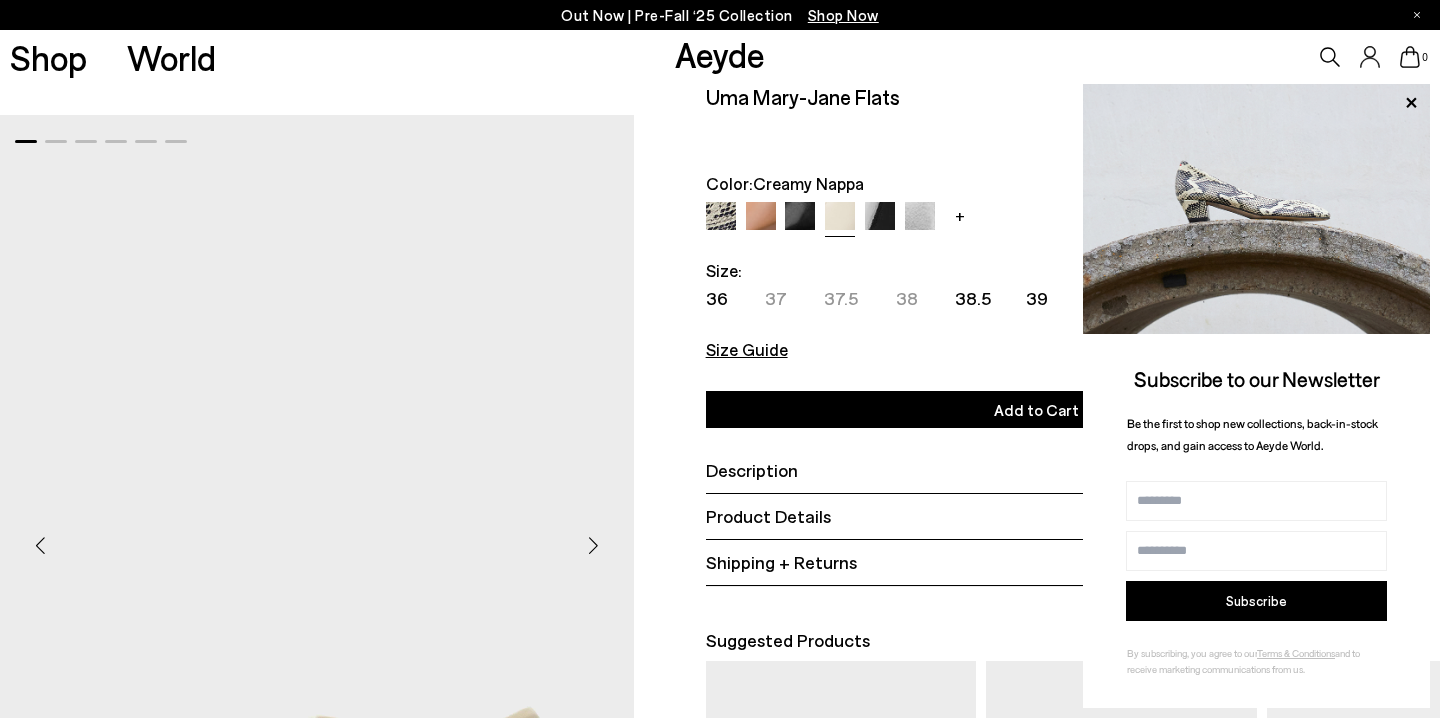 click at bounding box center (880, 217) 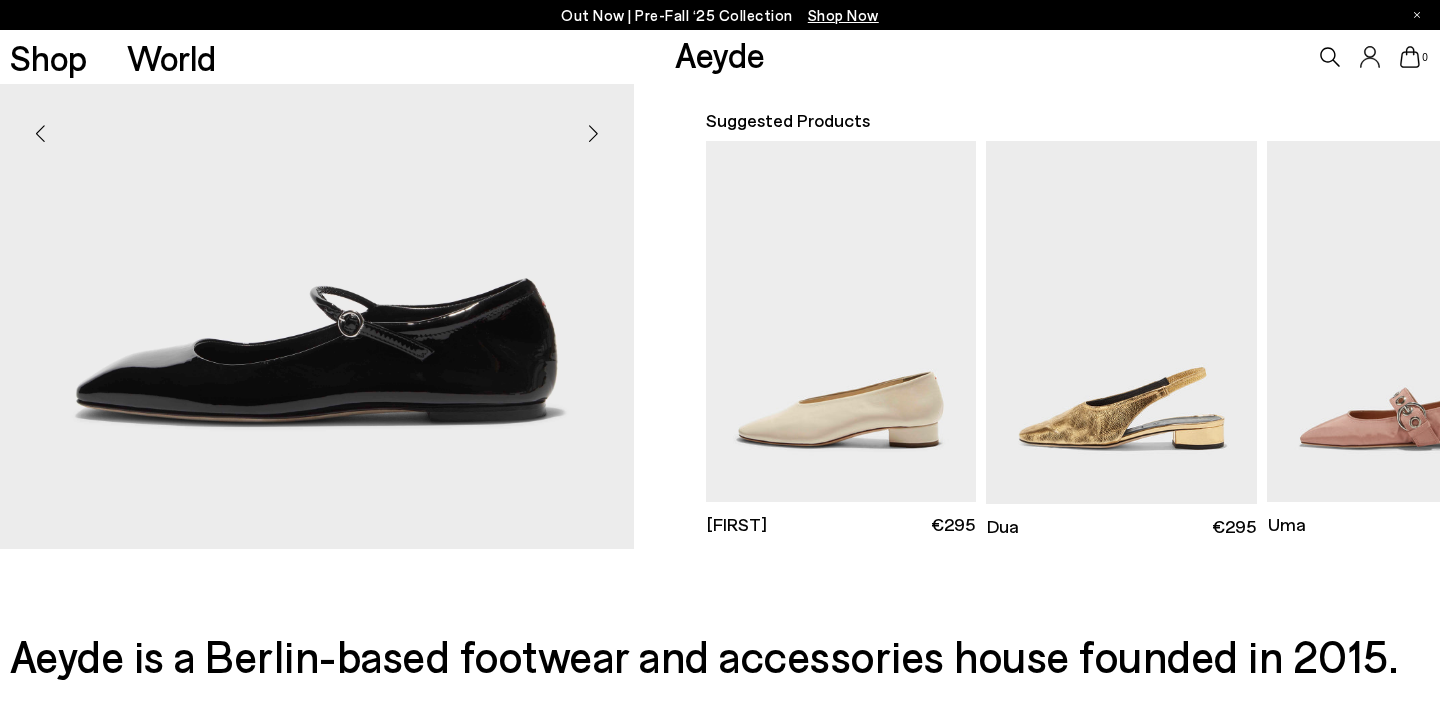 scroll, scrollTop: 525, scrollLeft: 0, axis: vertical 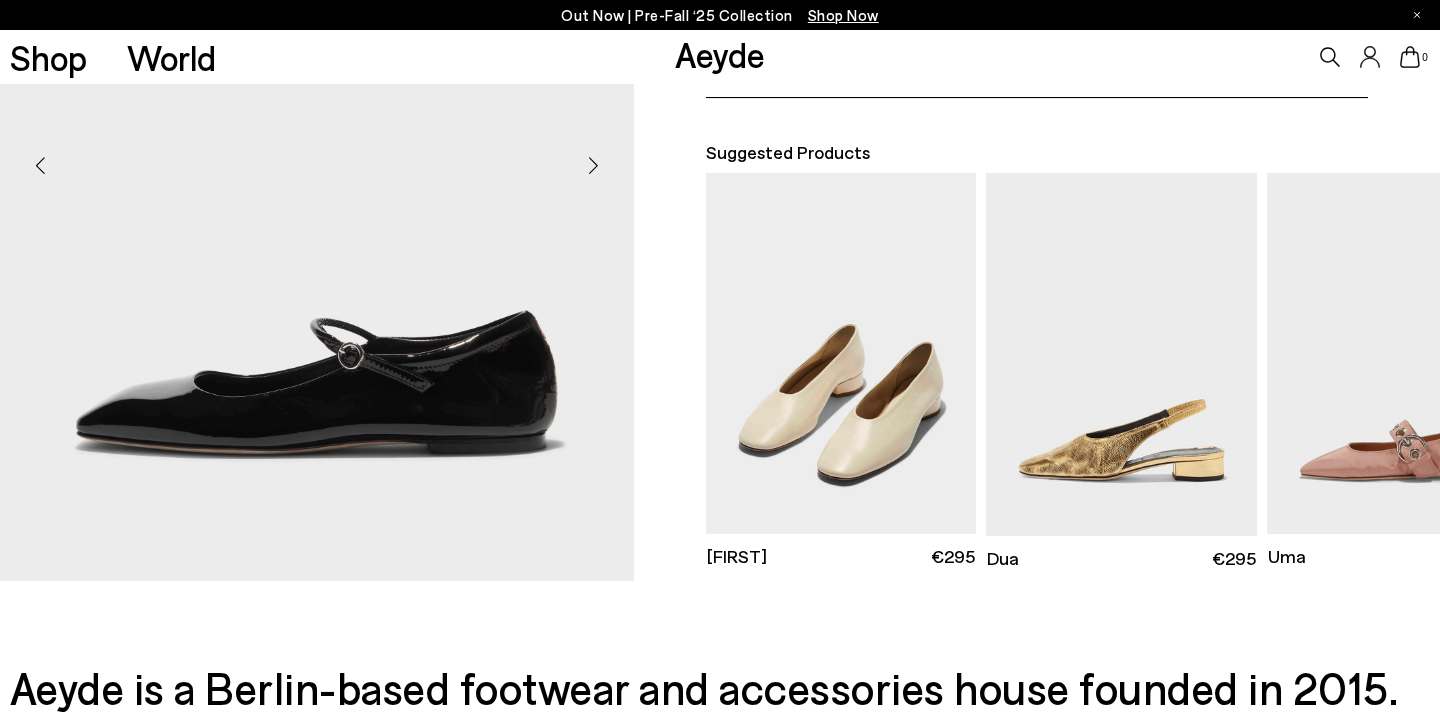 click at bounding box center [841, 353] 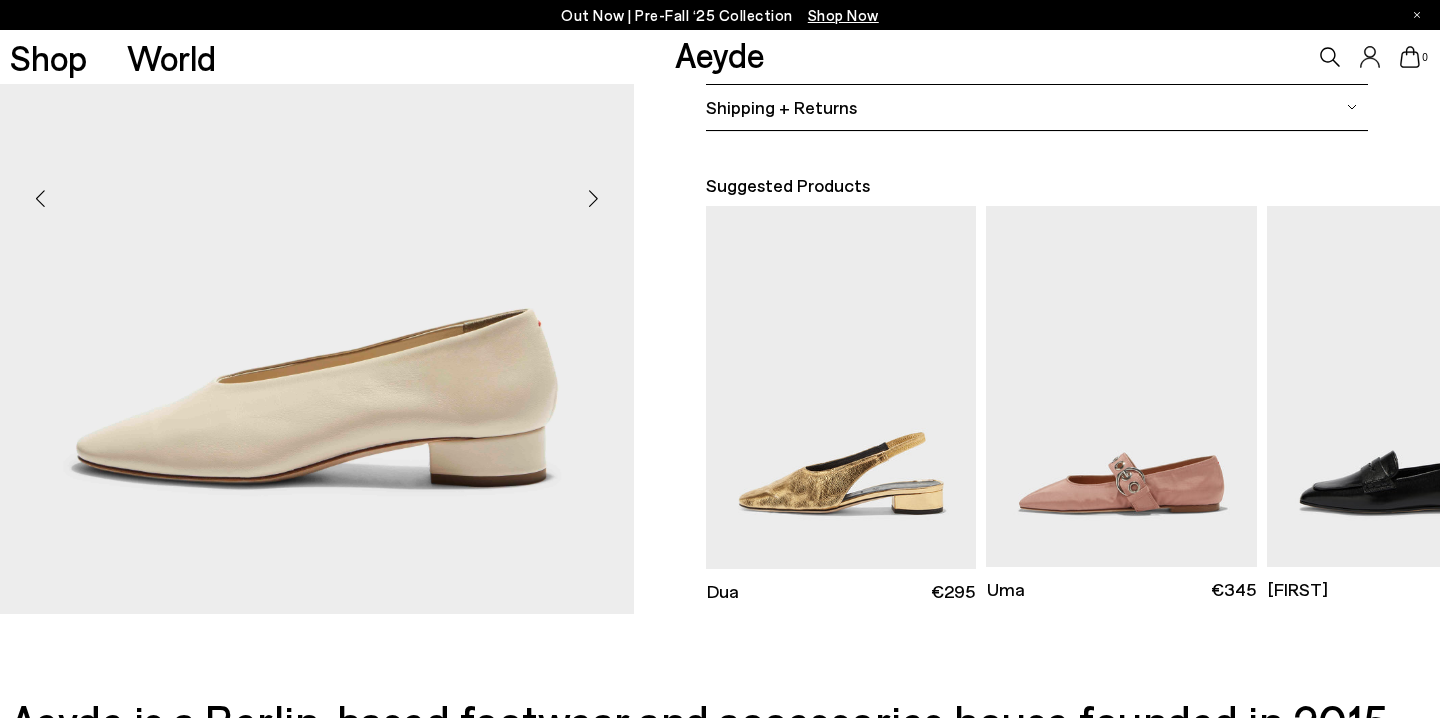 scroll, scrollTop: 490, scrollLeft: 0, axis: vertical 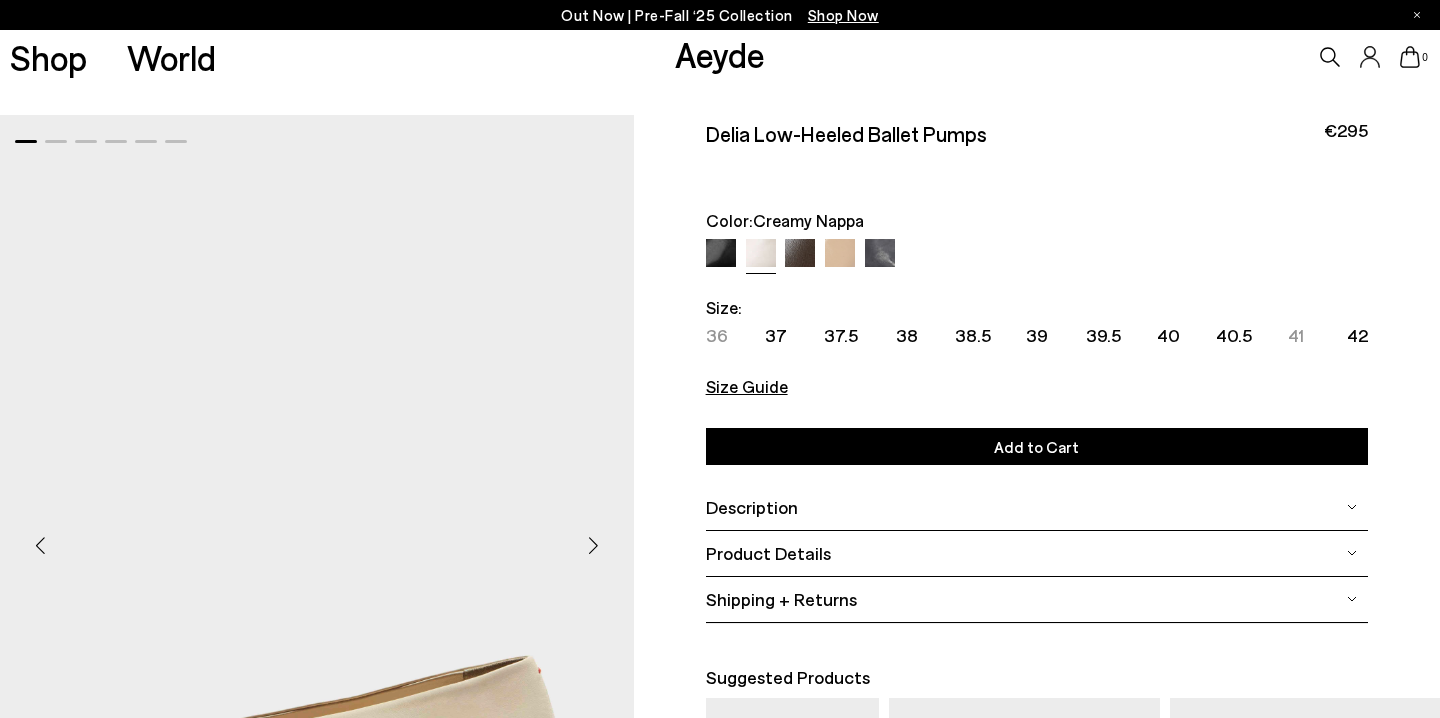 click at bounding box center [800, 254] 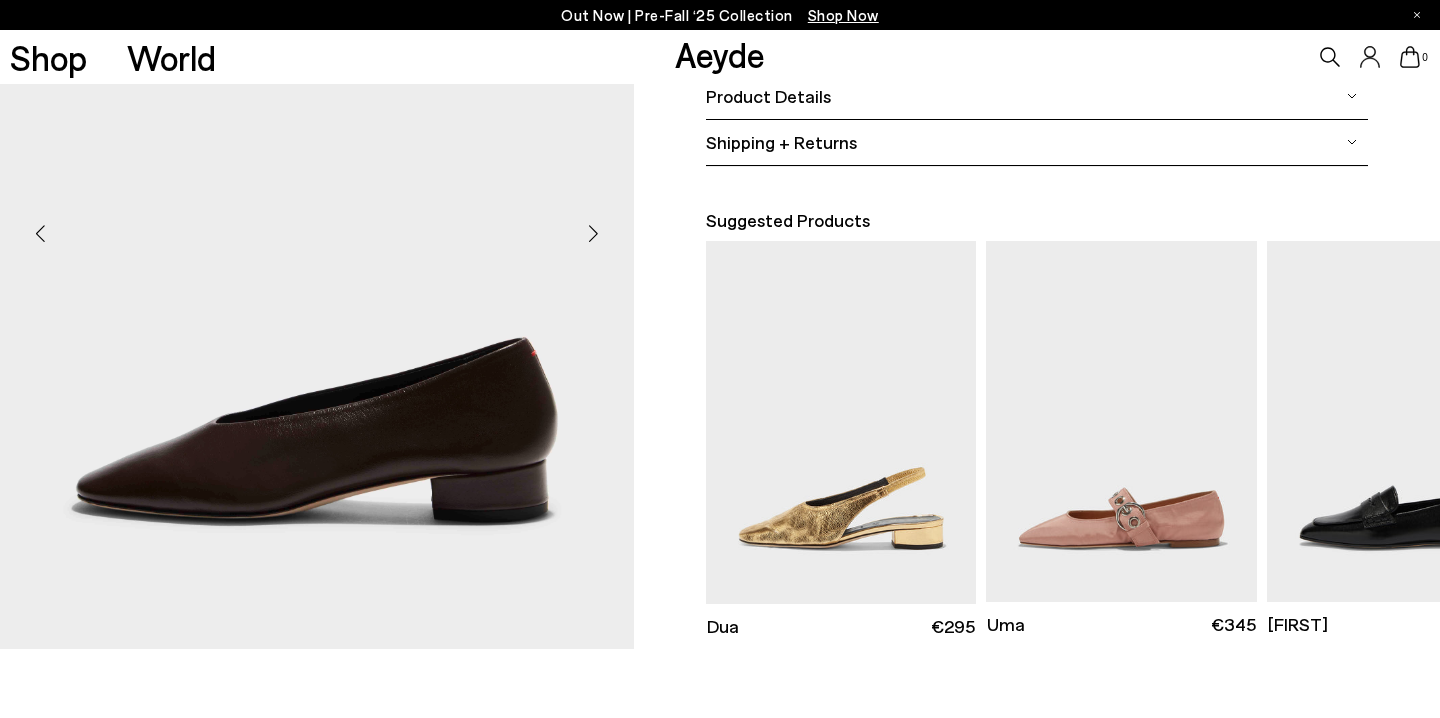 scroll, scrollTop: 453, scrollLeft: 0, axis: vertical 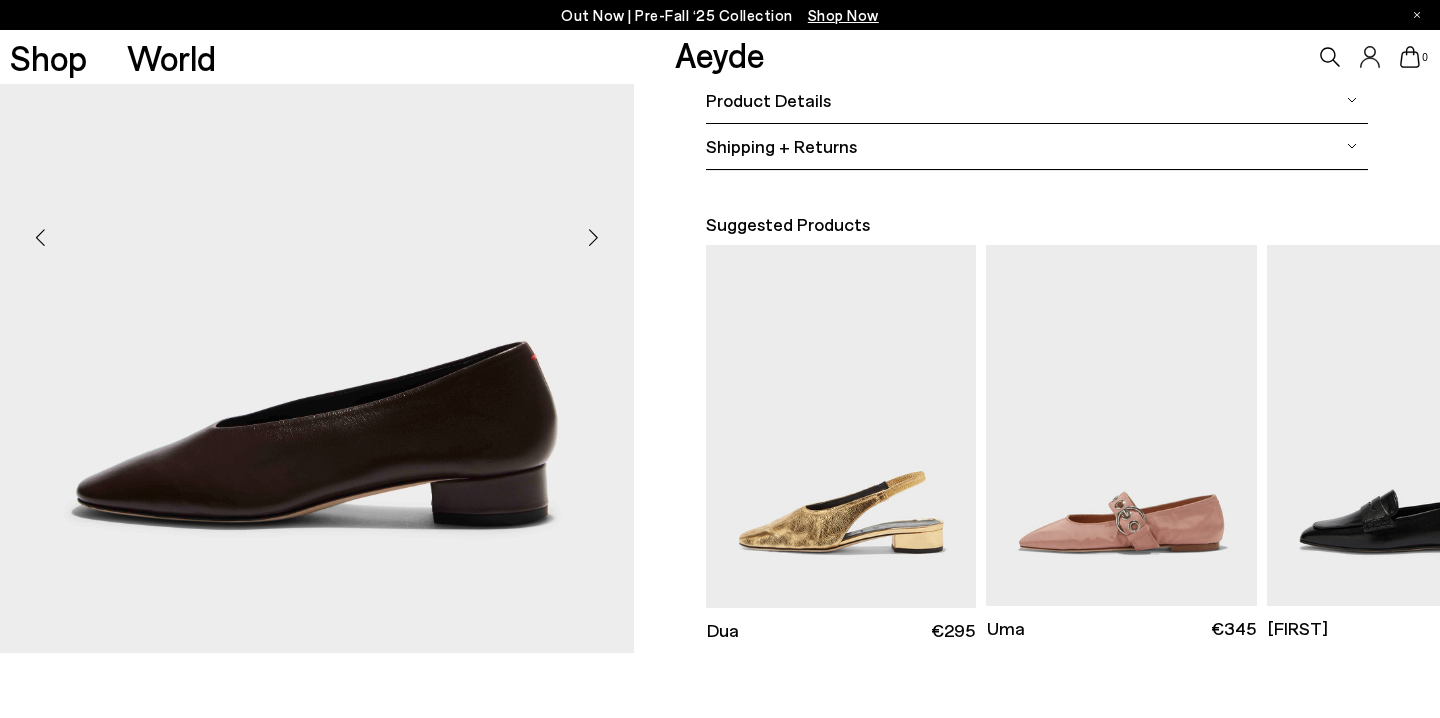 click at bounding box center [594, 238] 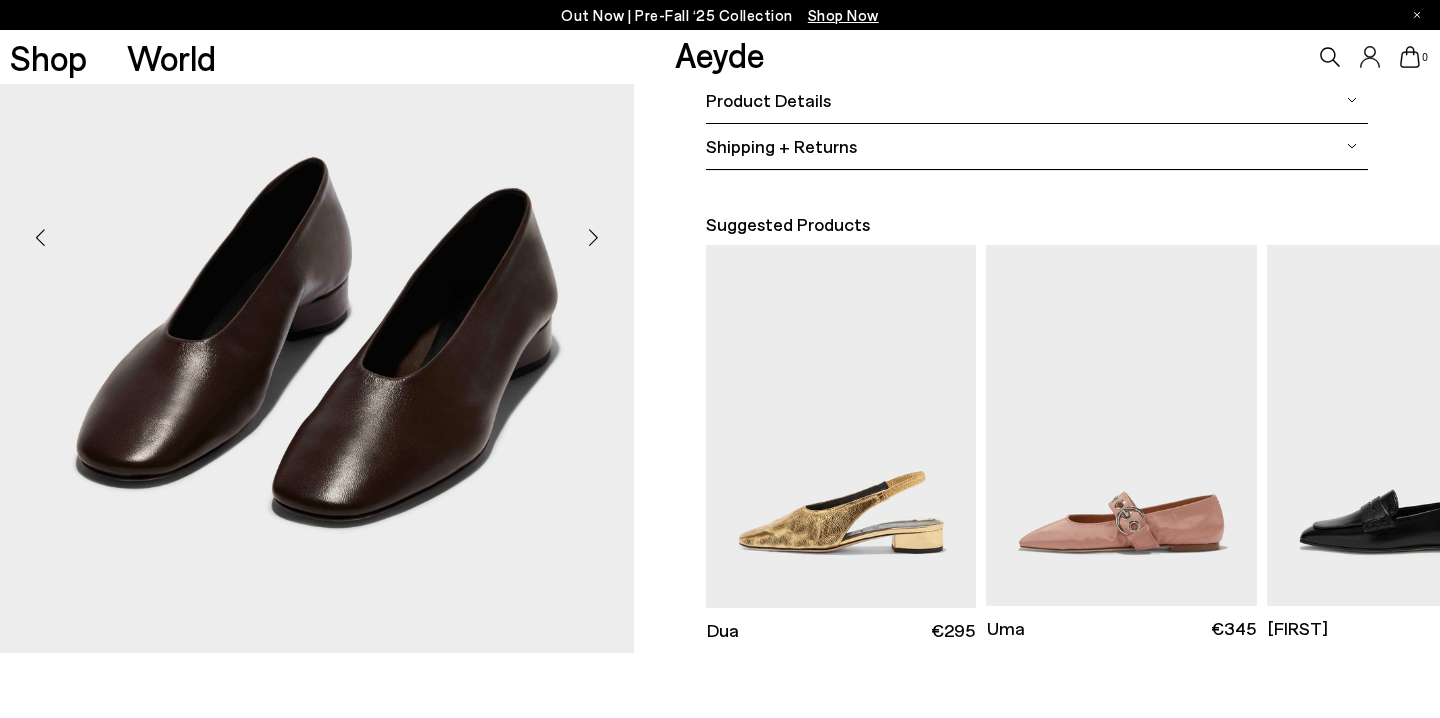click at bounding box center (594, 238) 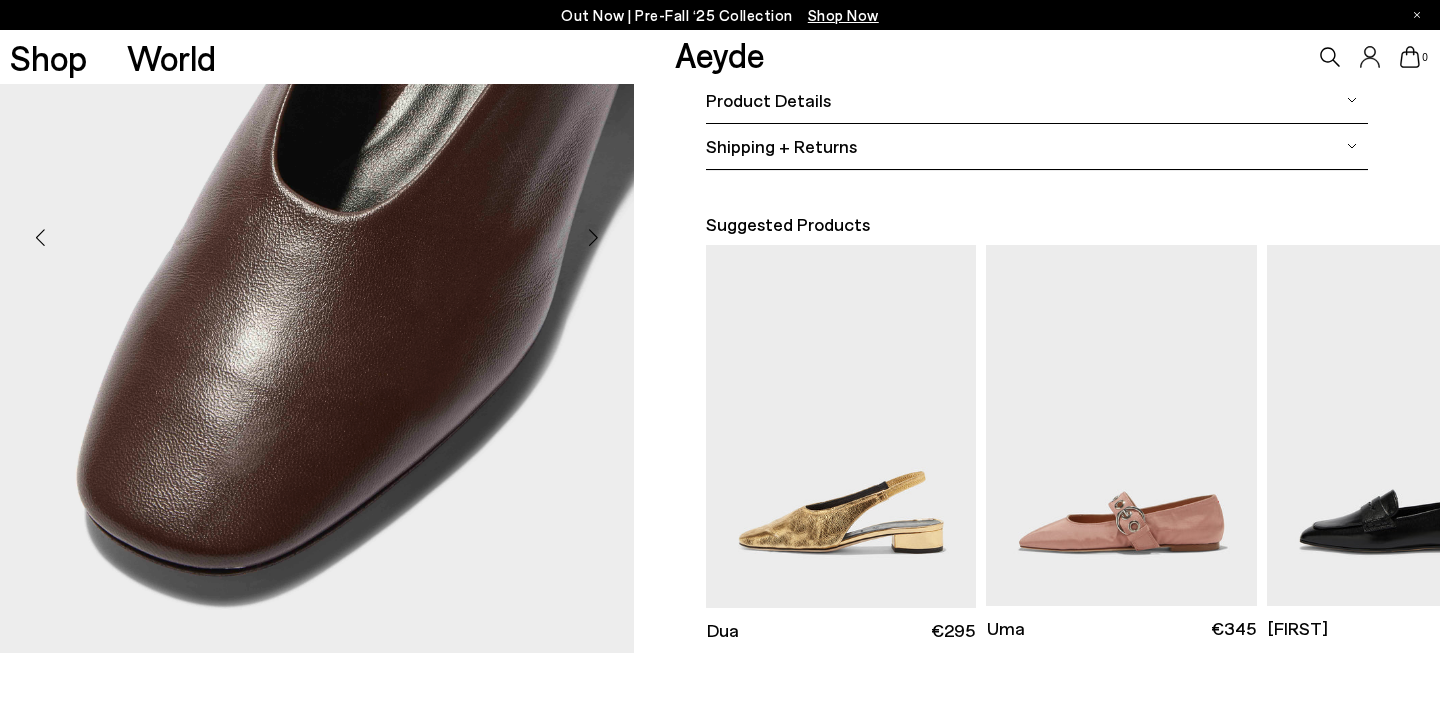 click at bounding box center (594, 238) 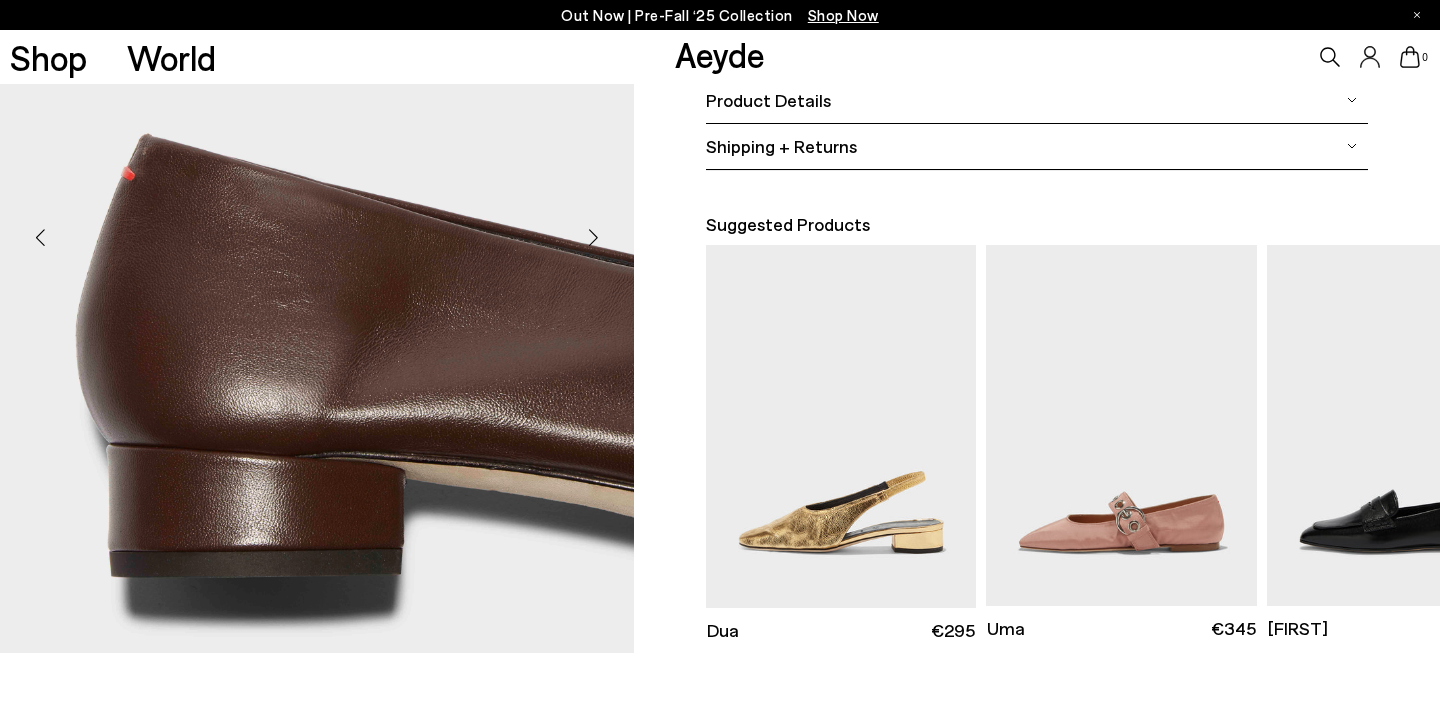 click at bounding box center [594, 238] 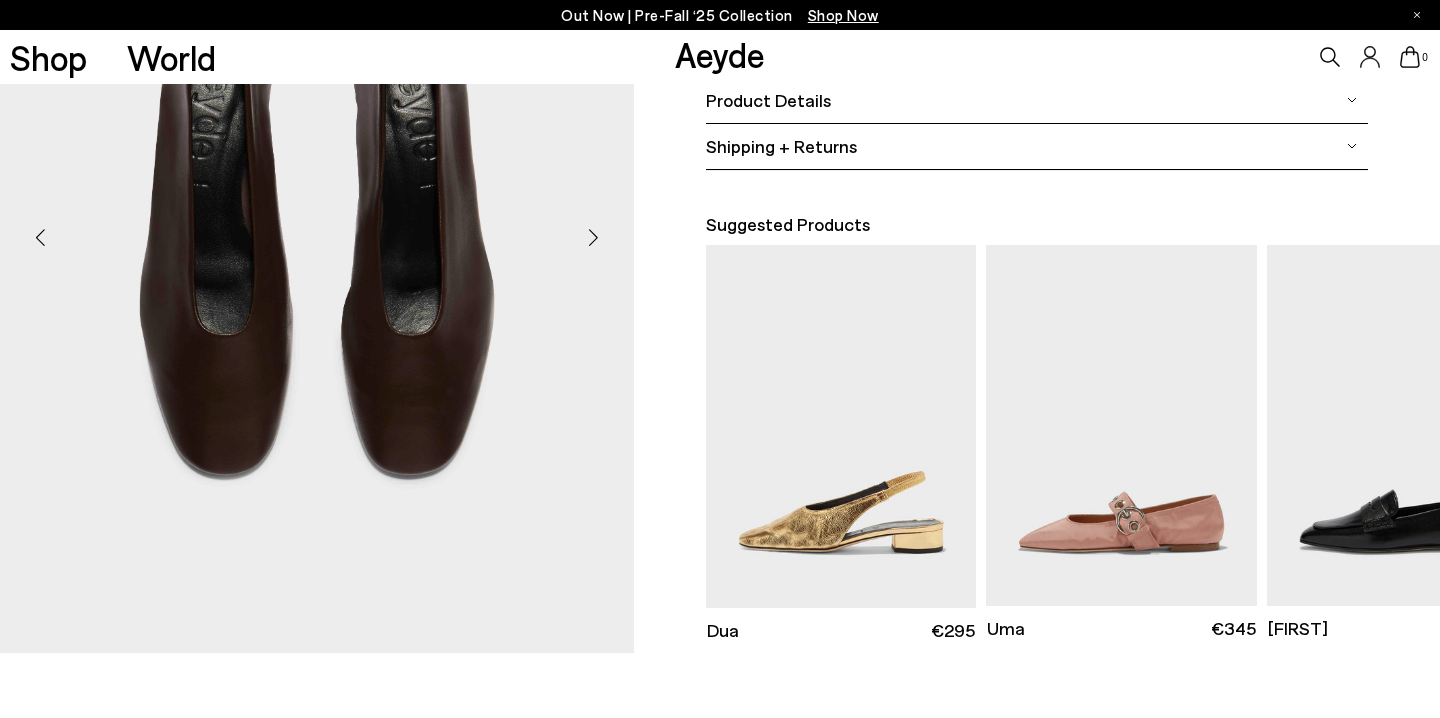 click at bounding box center [594, 238] 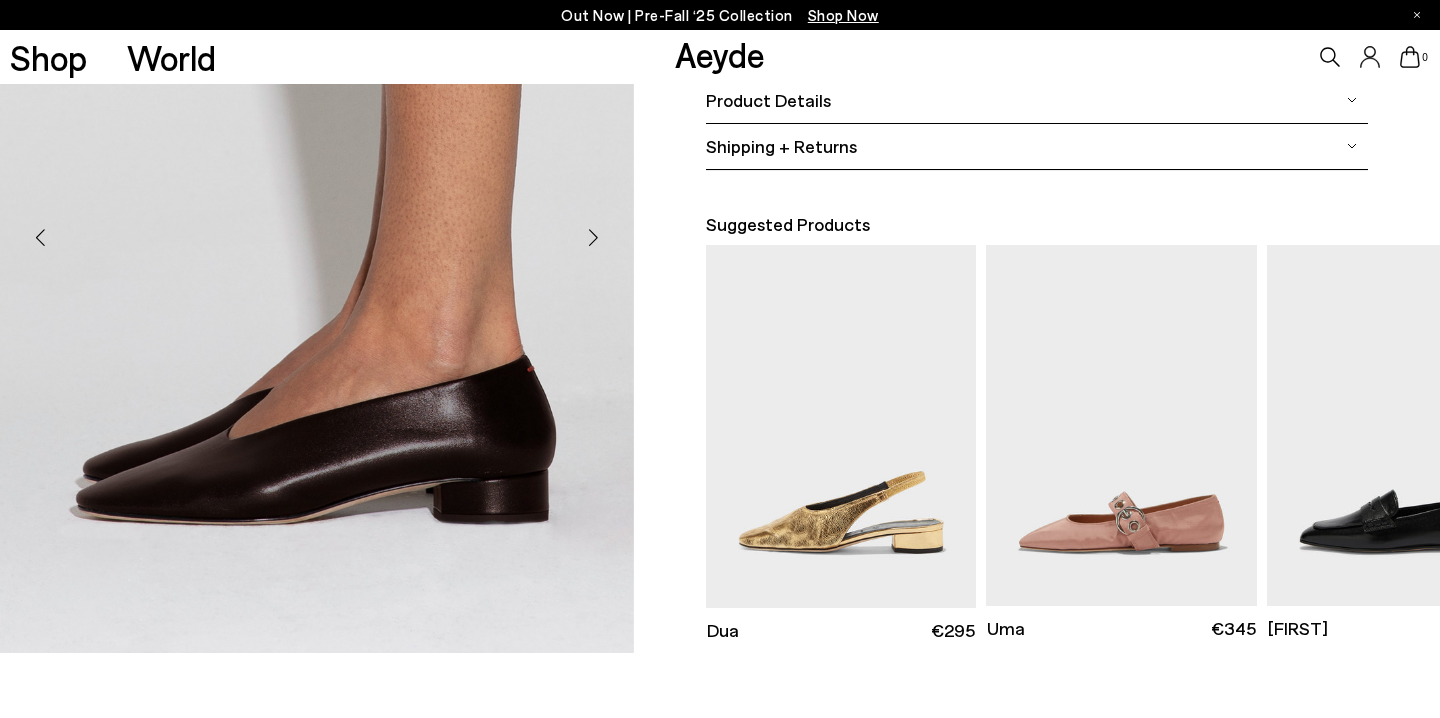 click at bounding box center (594, 238) 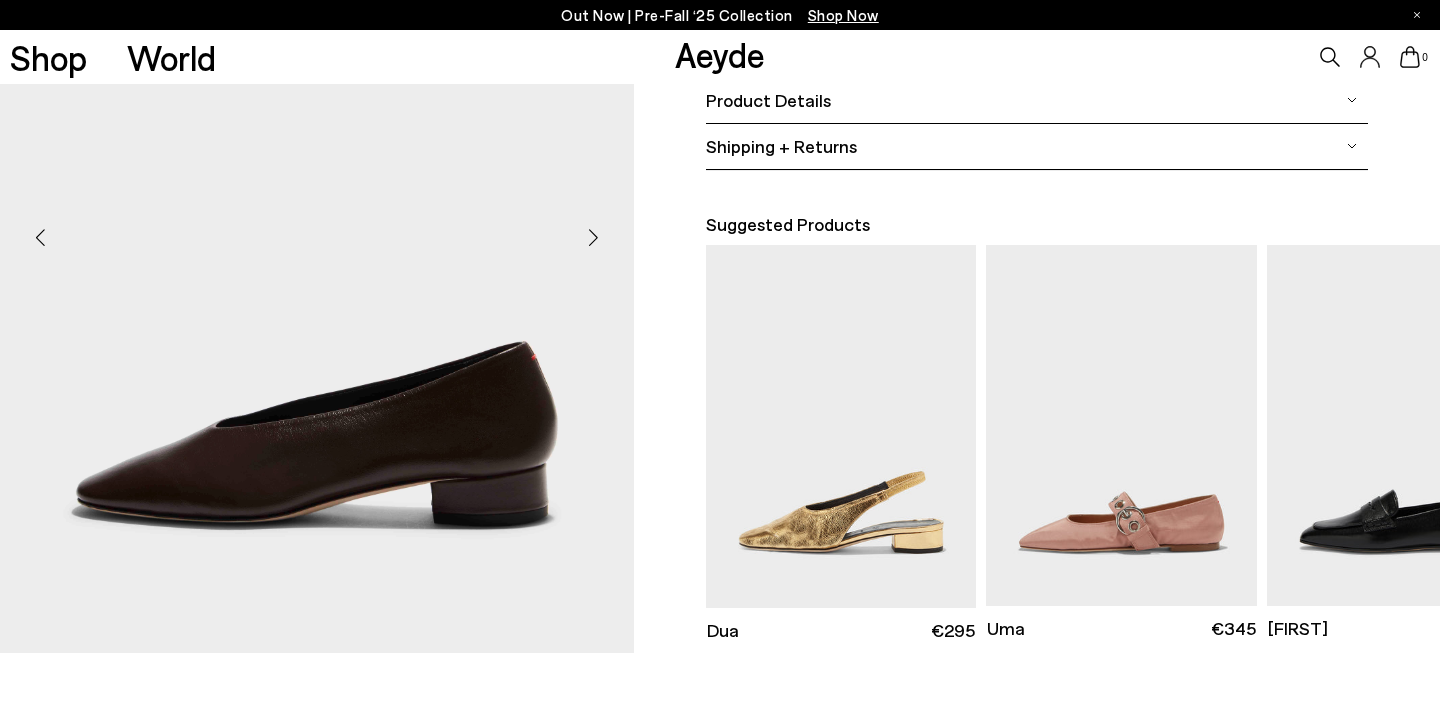 click at bounding box center (594, 238) 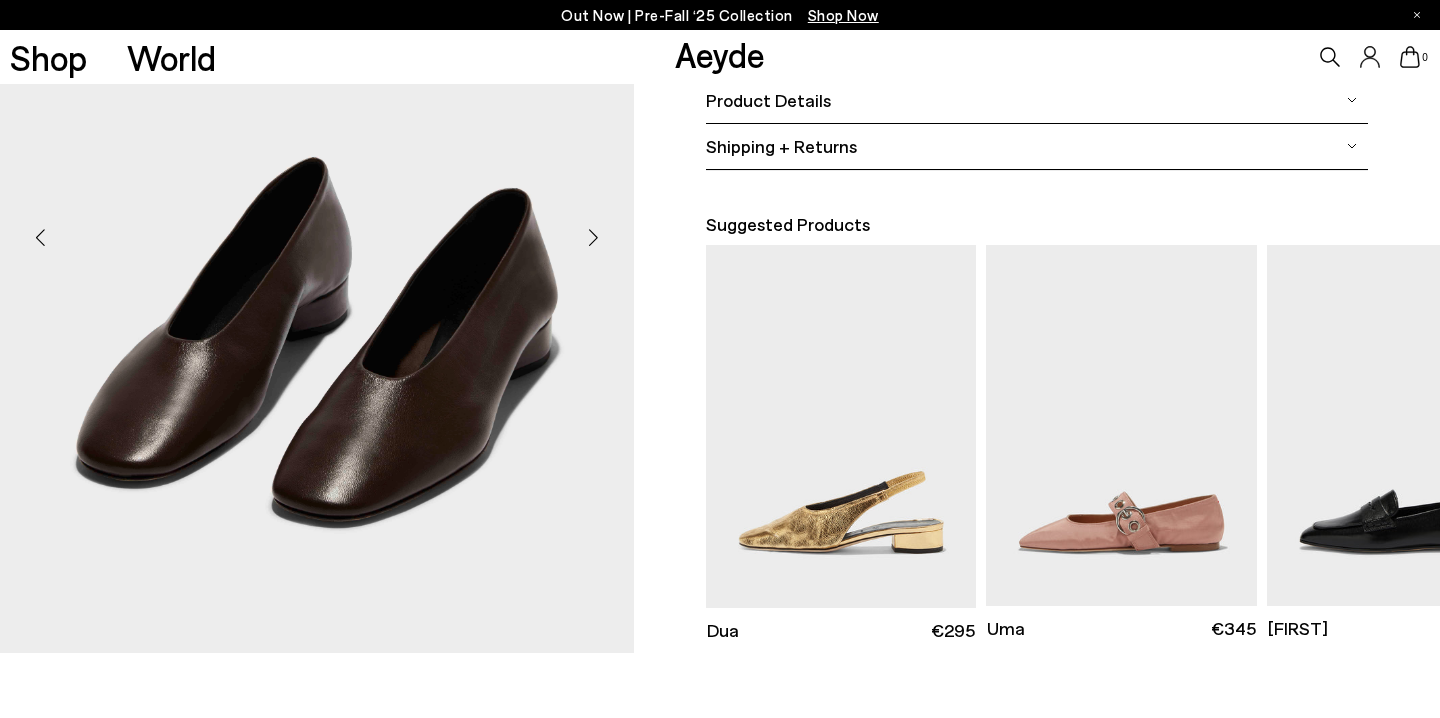 click at bounding box center (594, 238) 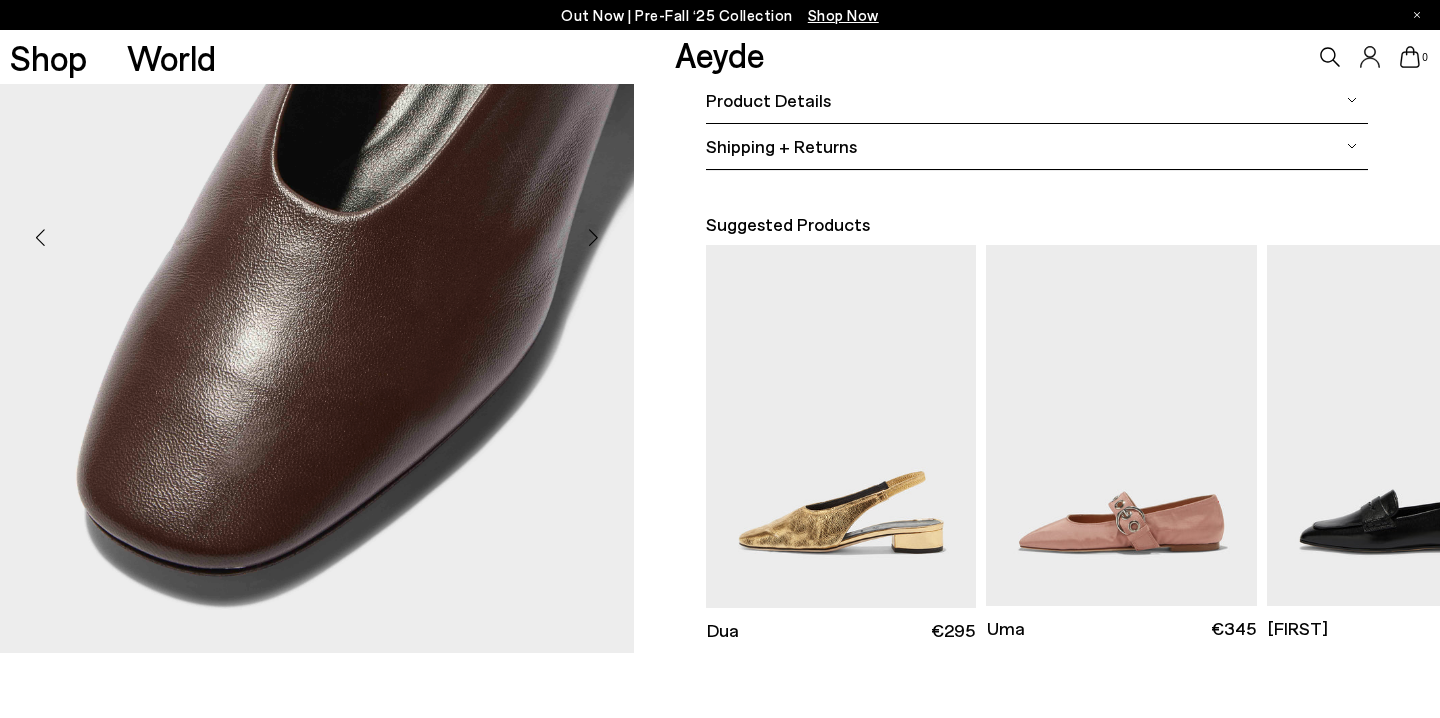 click at bounding box center (594, 238) 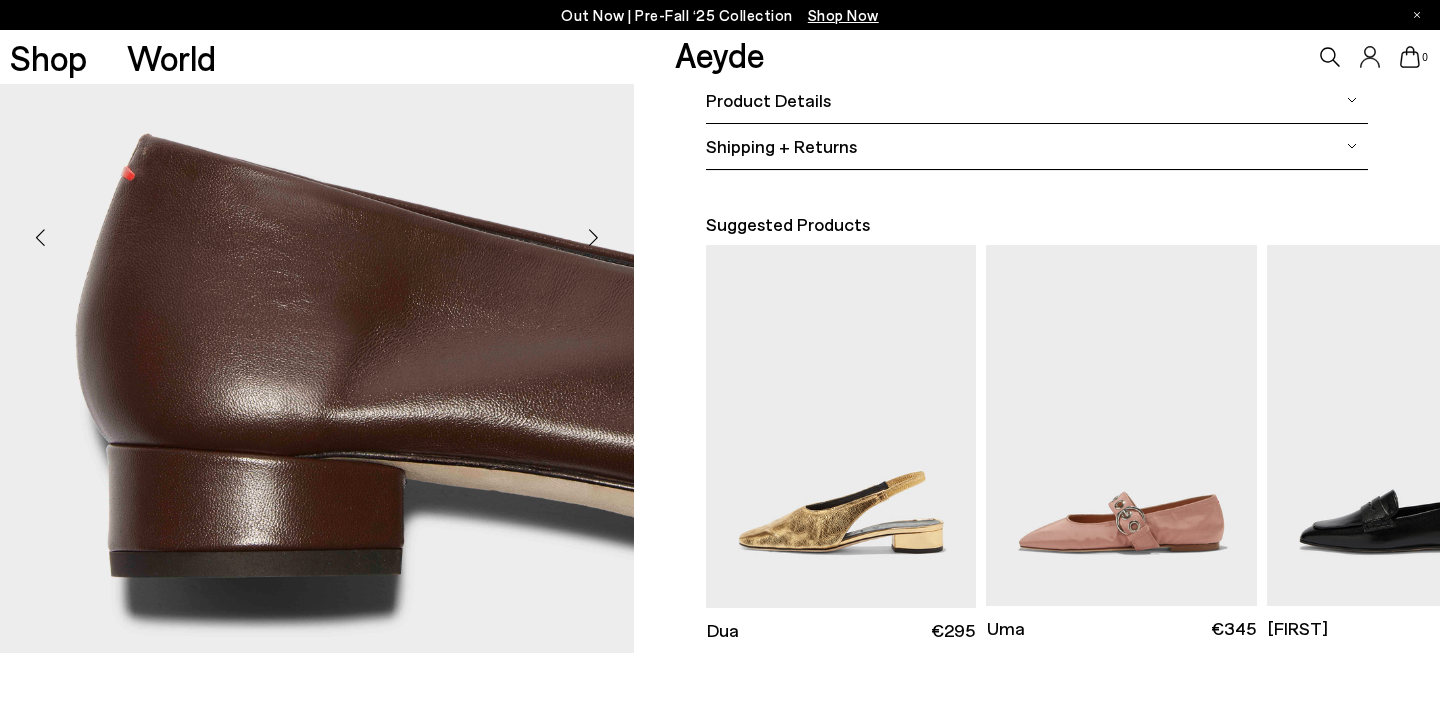 click at bounding box center (594, 238) 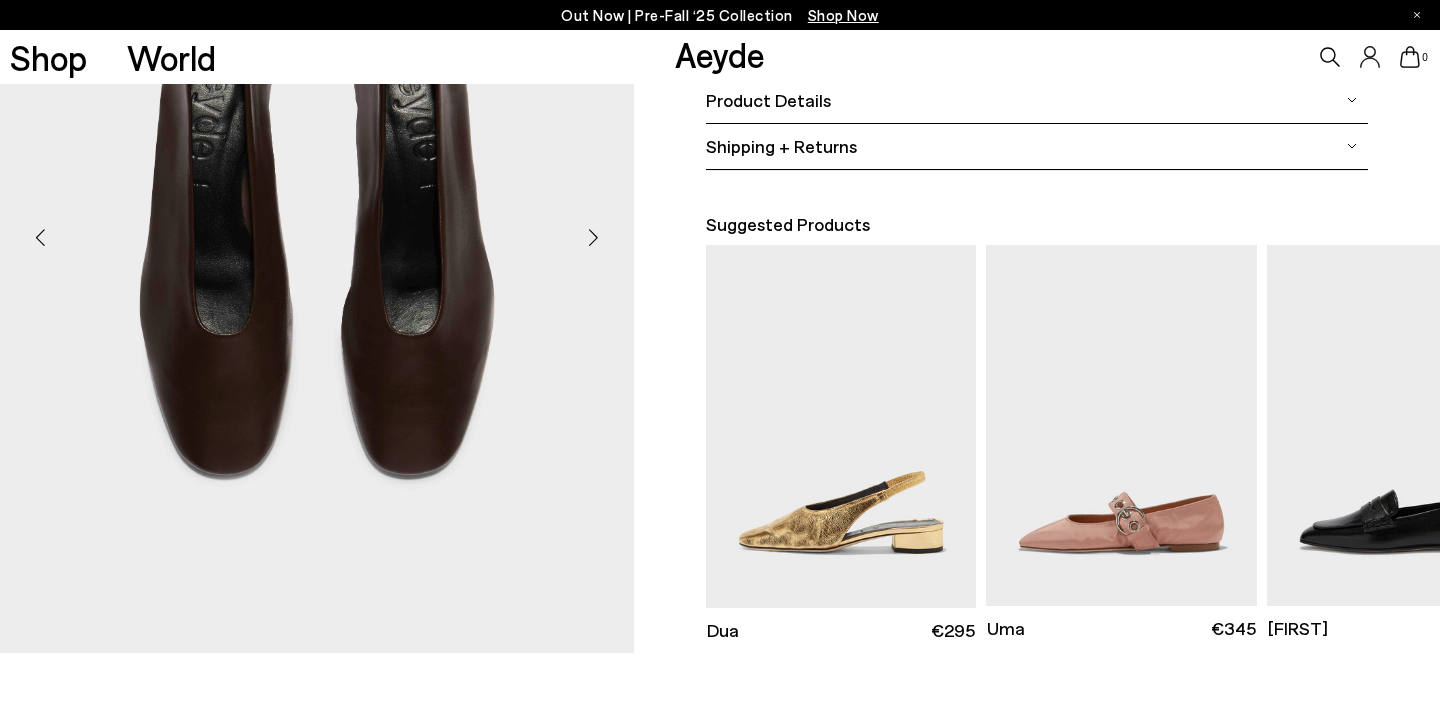 click at bounding box center (594, 238) 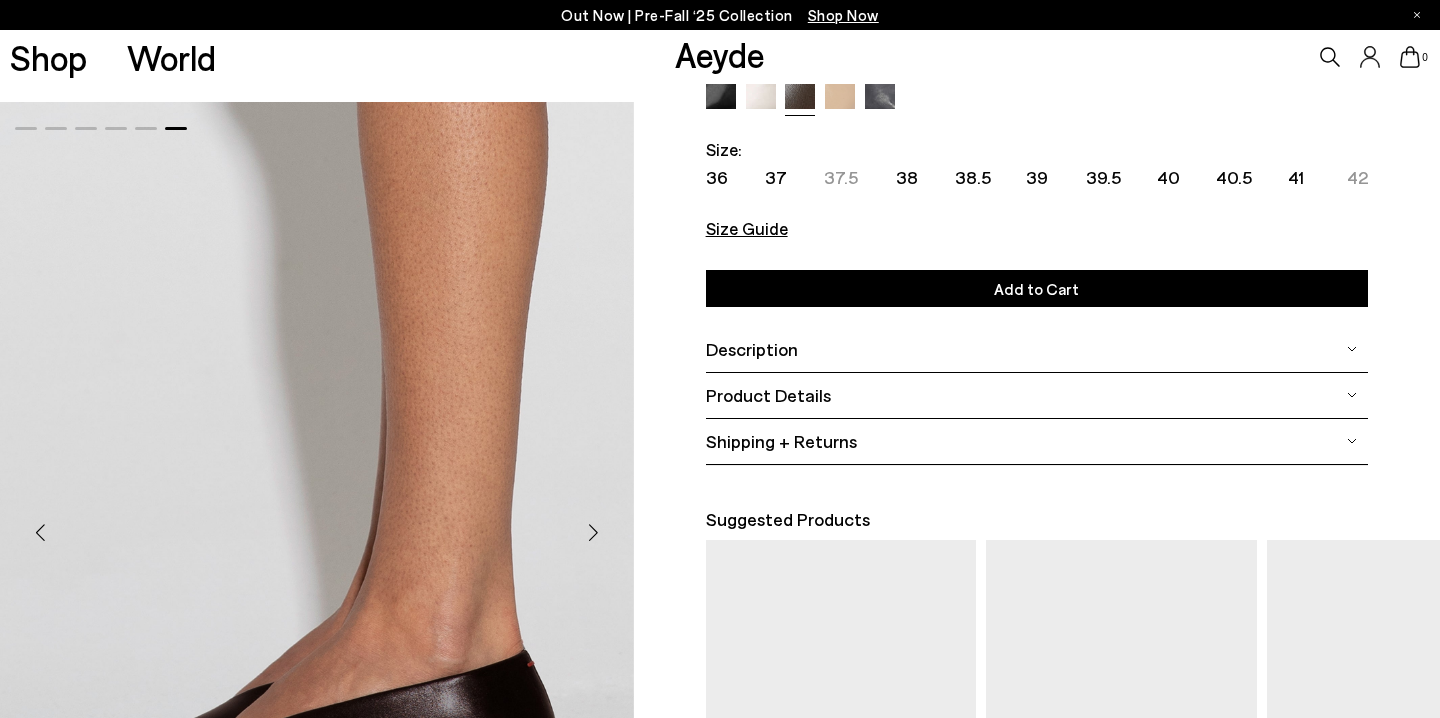 scroll, scrollTop: 0, scrollLeft: 0, axis: both 